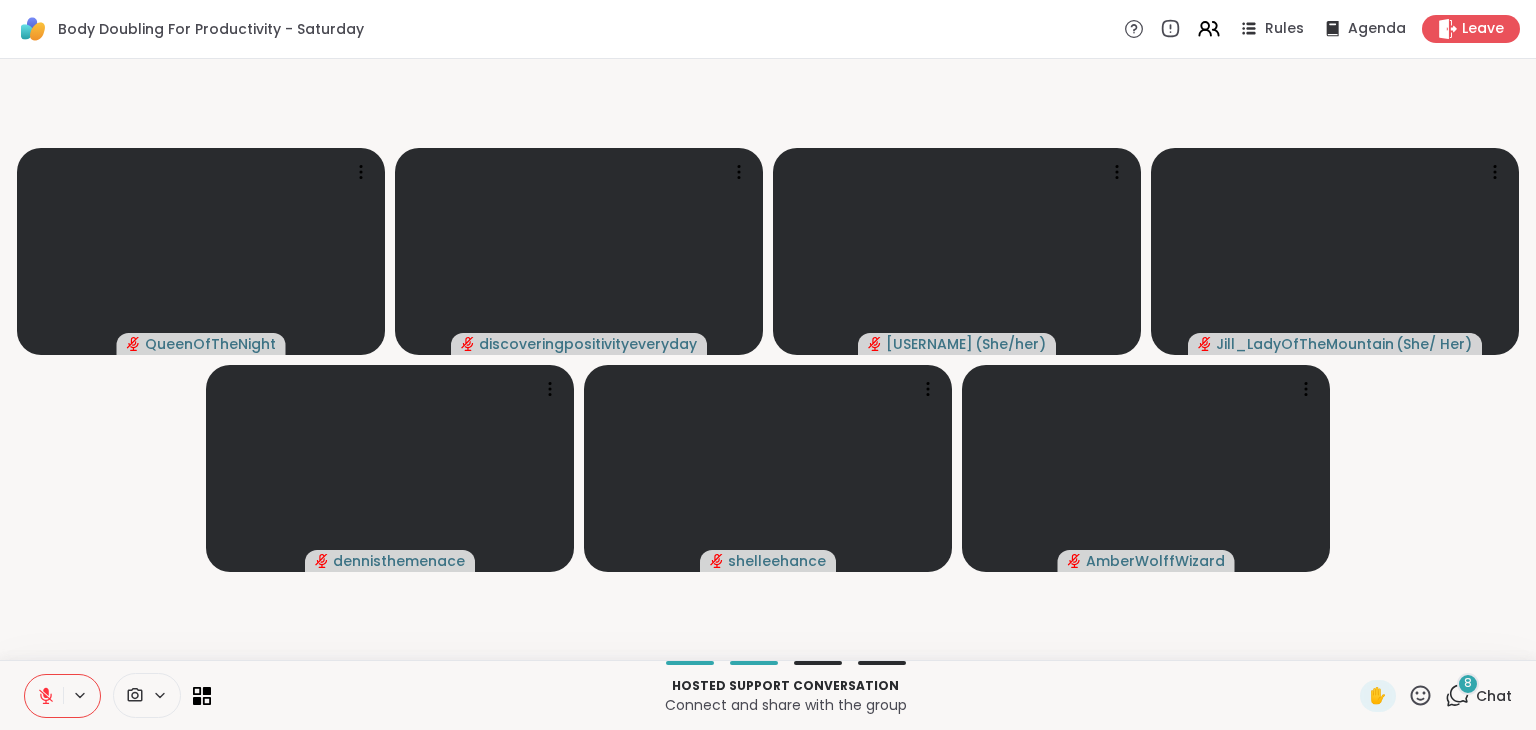 scroll, scrollTop: 0, scrollLeft: 0, axis: both 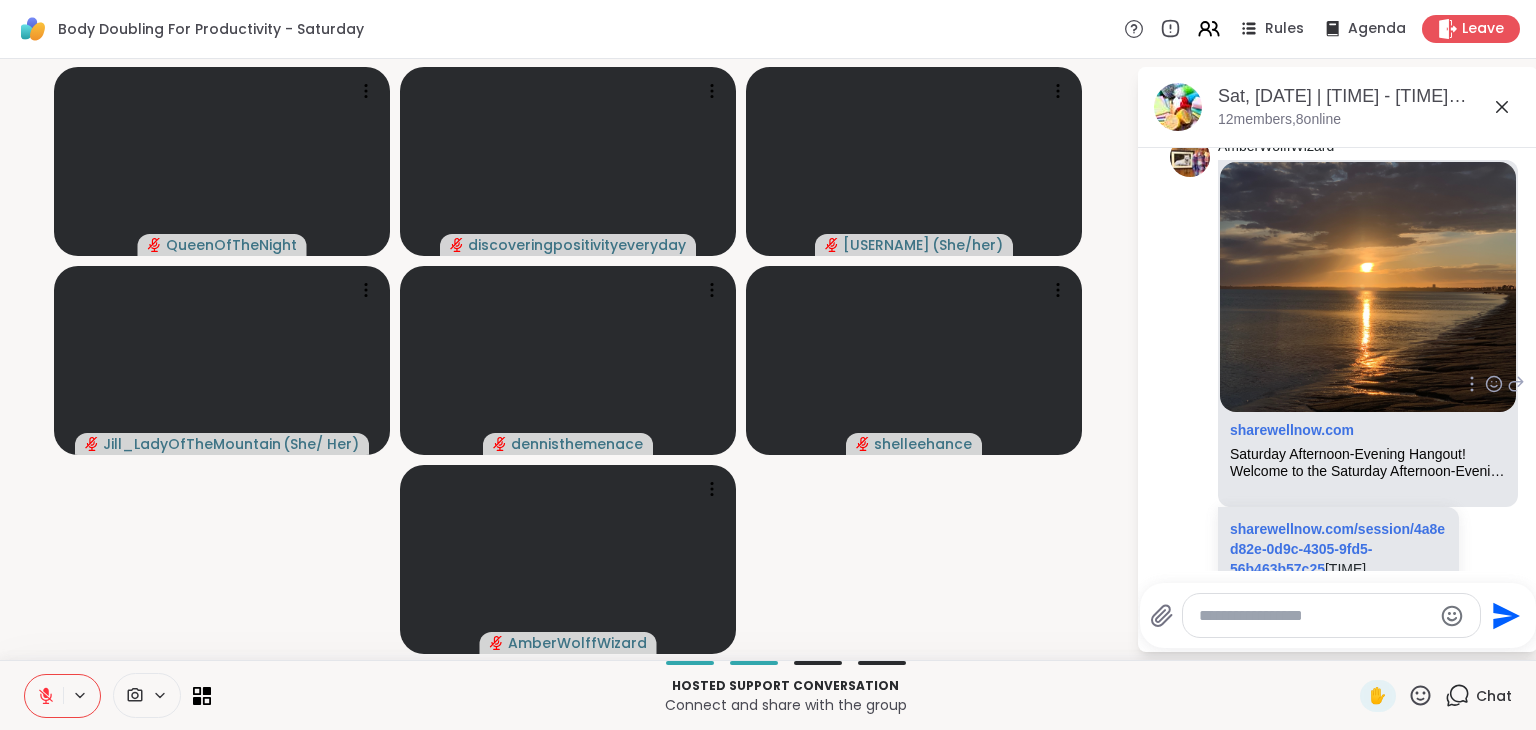 click on "sharewellnow.com/session/4a8ed82e-0d9c-4305-9fd5-56b463b57c25 [TIME] [TIMEZONE]!" at bounding box center (1338, 559) 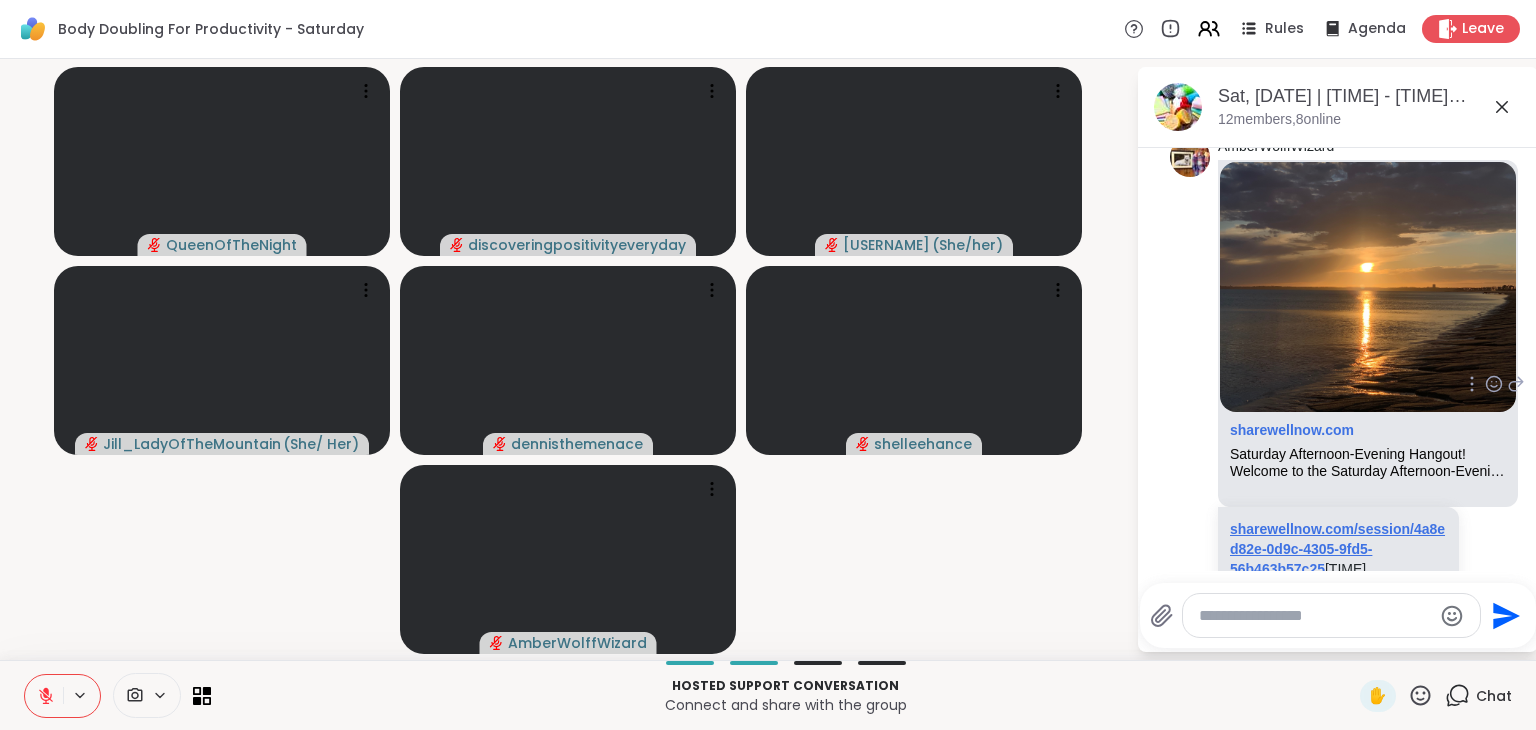 click on "sharewellnow.com/session/4a8ed82e-0d9c-4305-9fd5-56b463b57c25" at bounding box center (1337, 549) 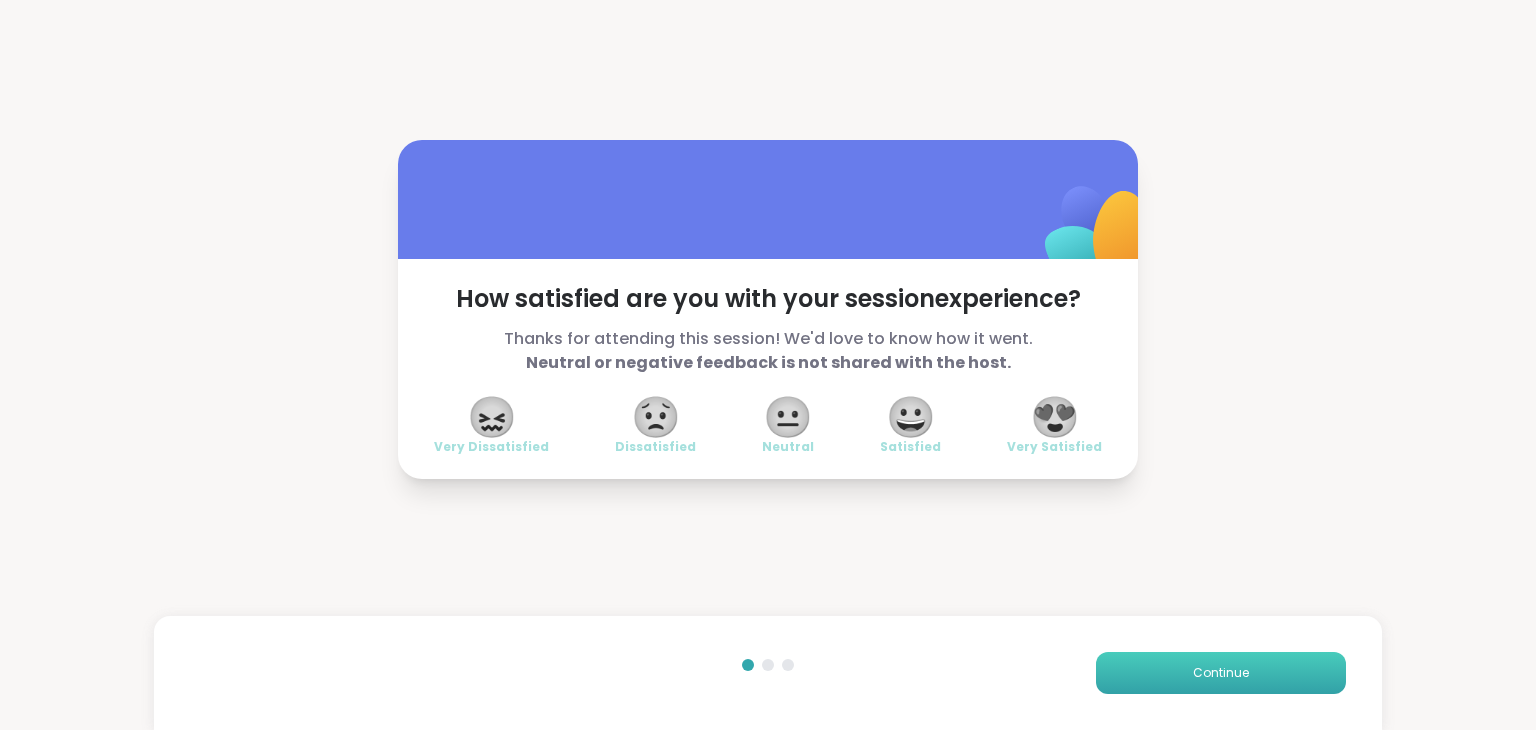 click on "Continue" at bounding box center (1221, 673) 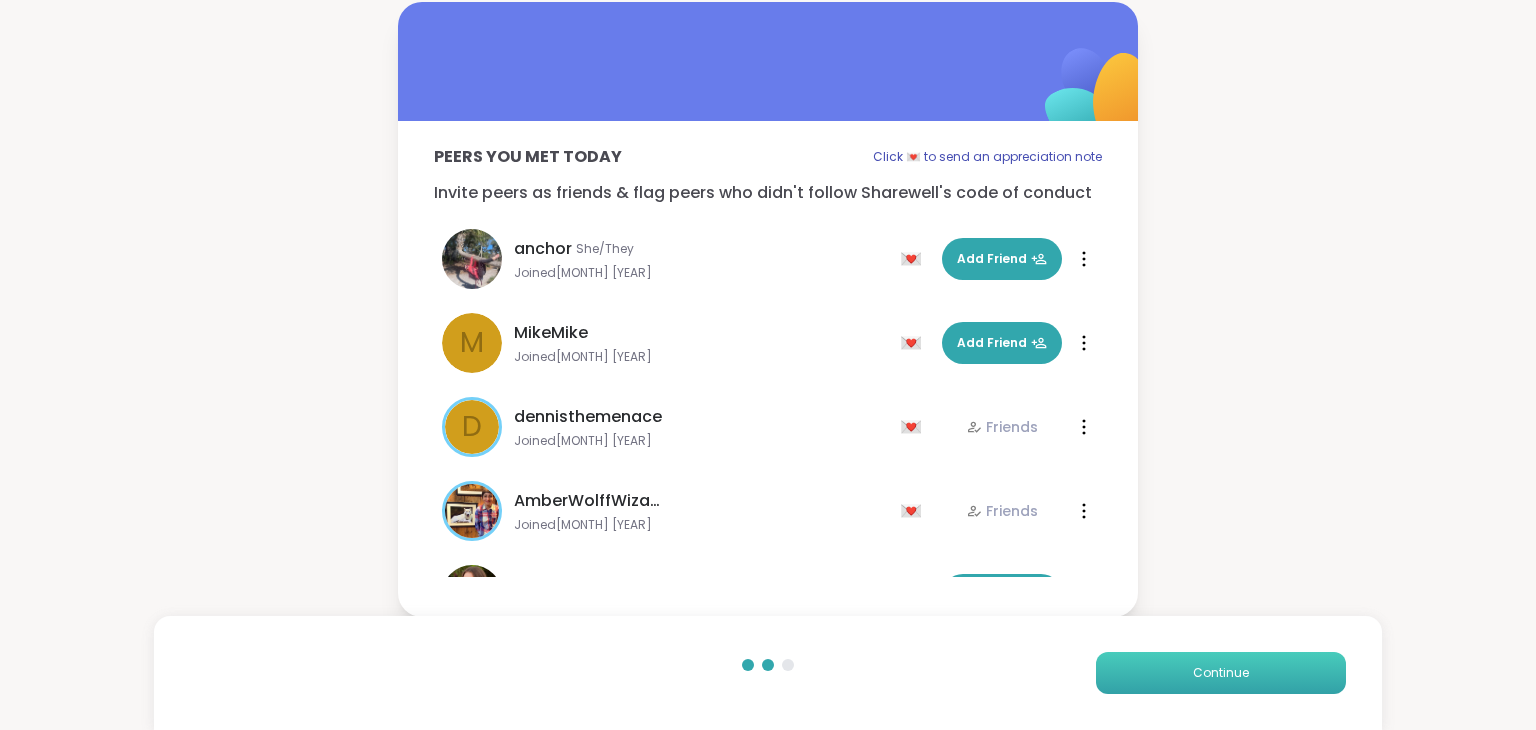 click on "Continue" at bounding box center (1221, 673) 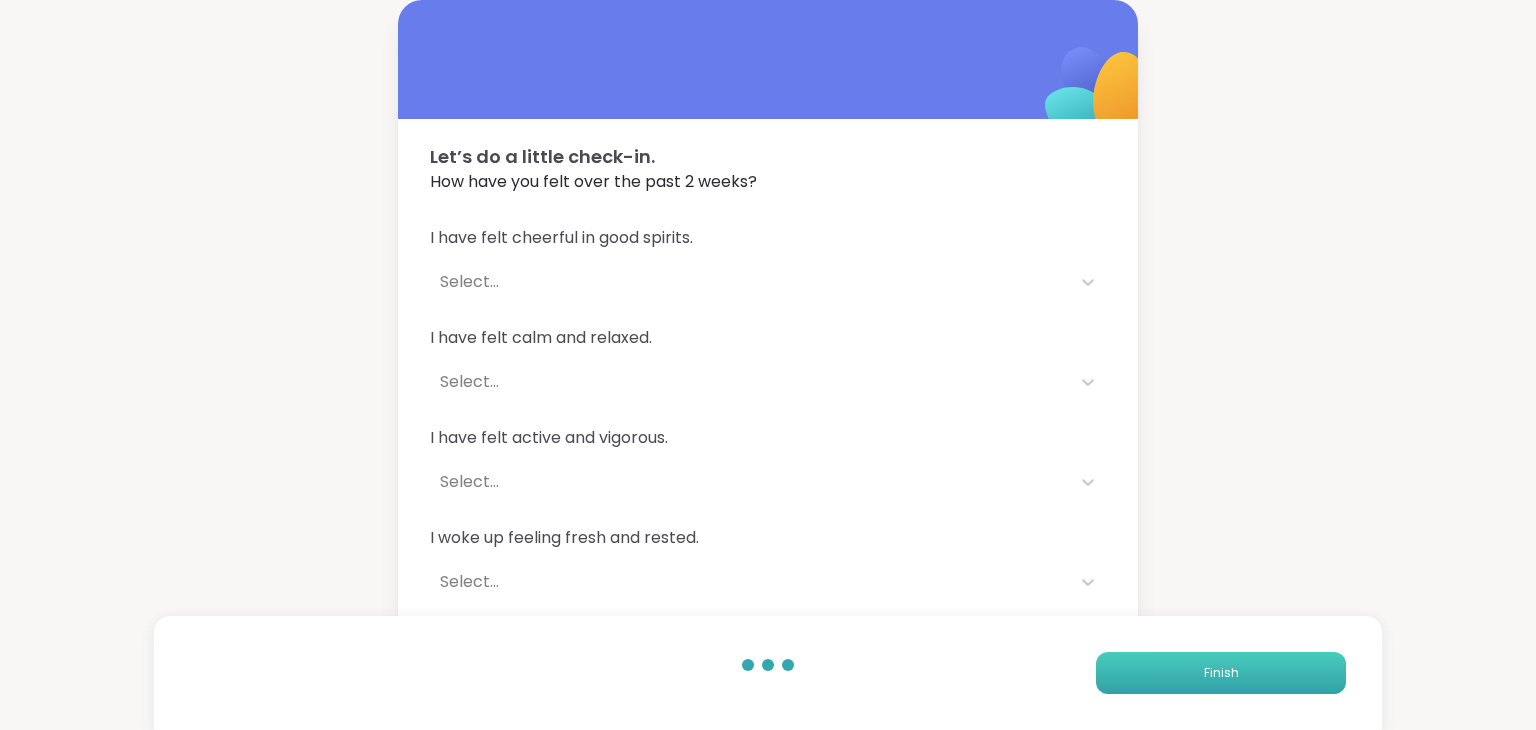 click on "Finish" at bounding box center (1221, 673) 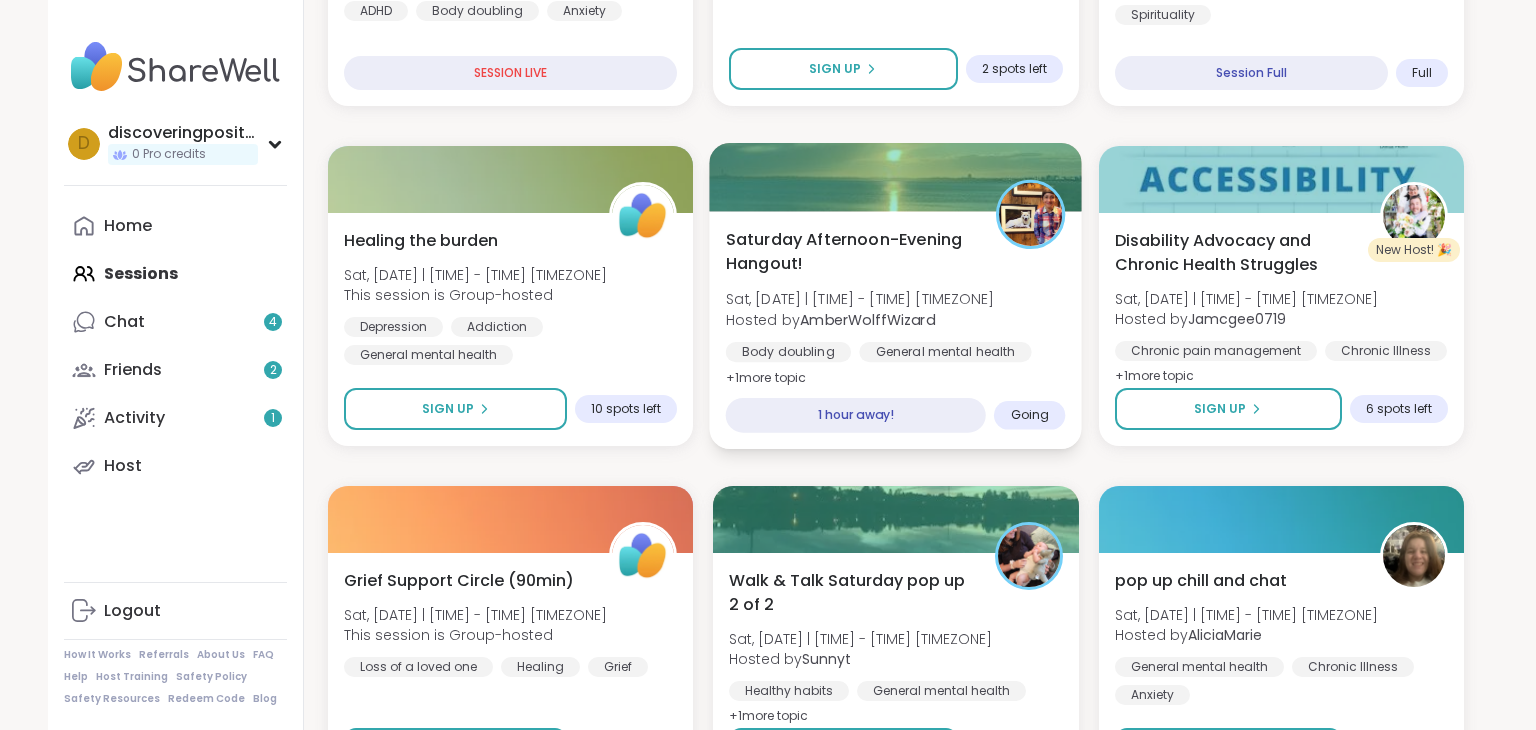 scroll, scrollTop: 616, scrollLeft: 0, axis: vertical 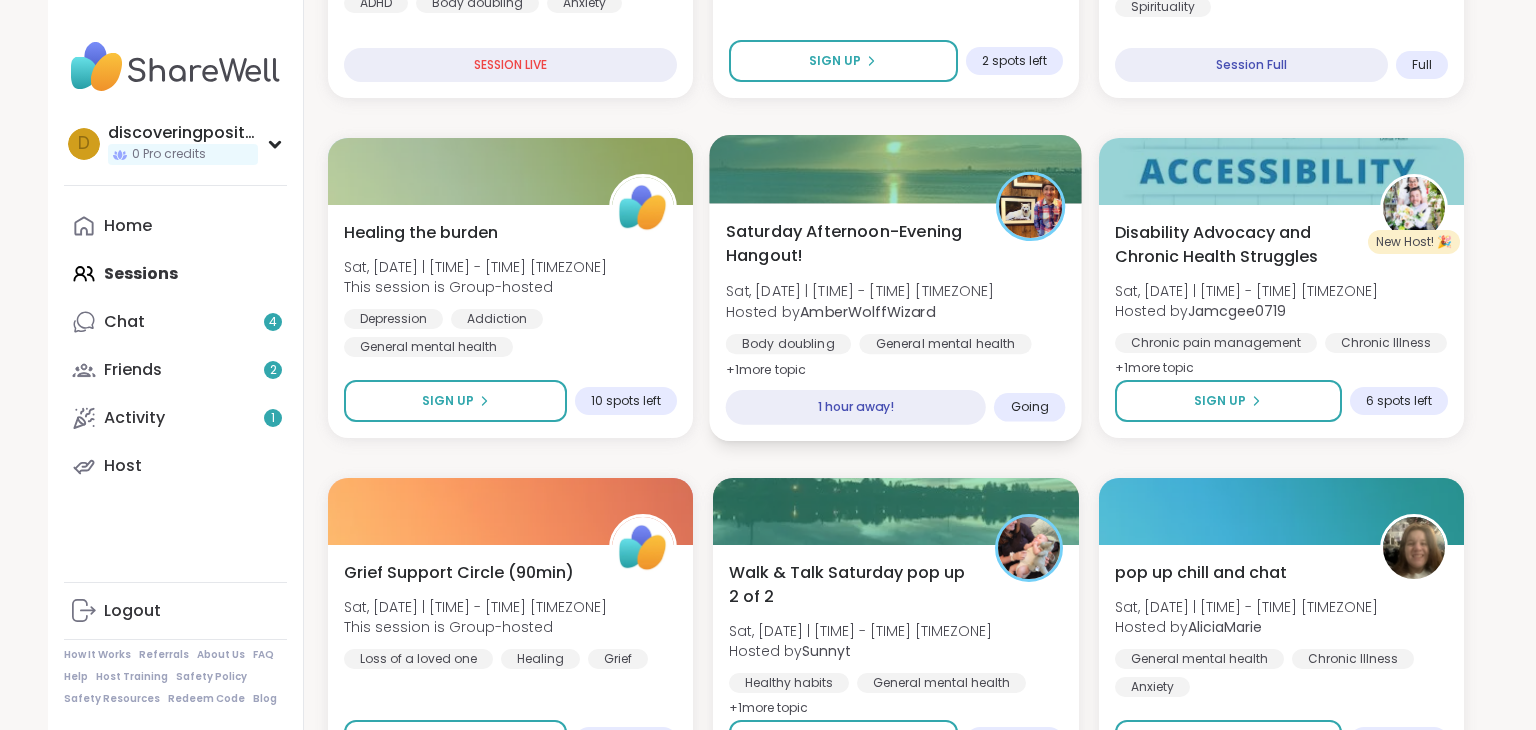 click on "Body doubling General mental health Good company" at bounding box center (896, 358) 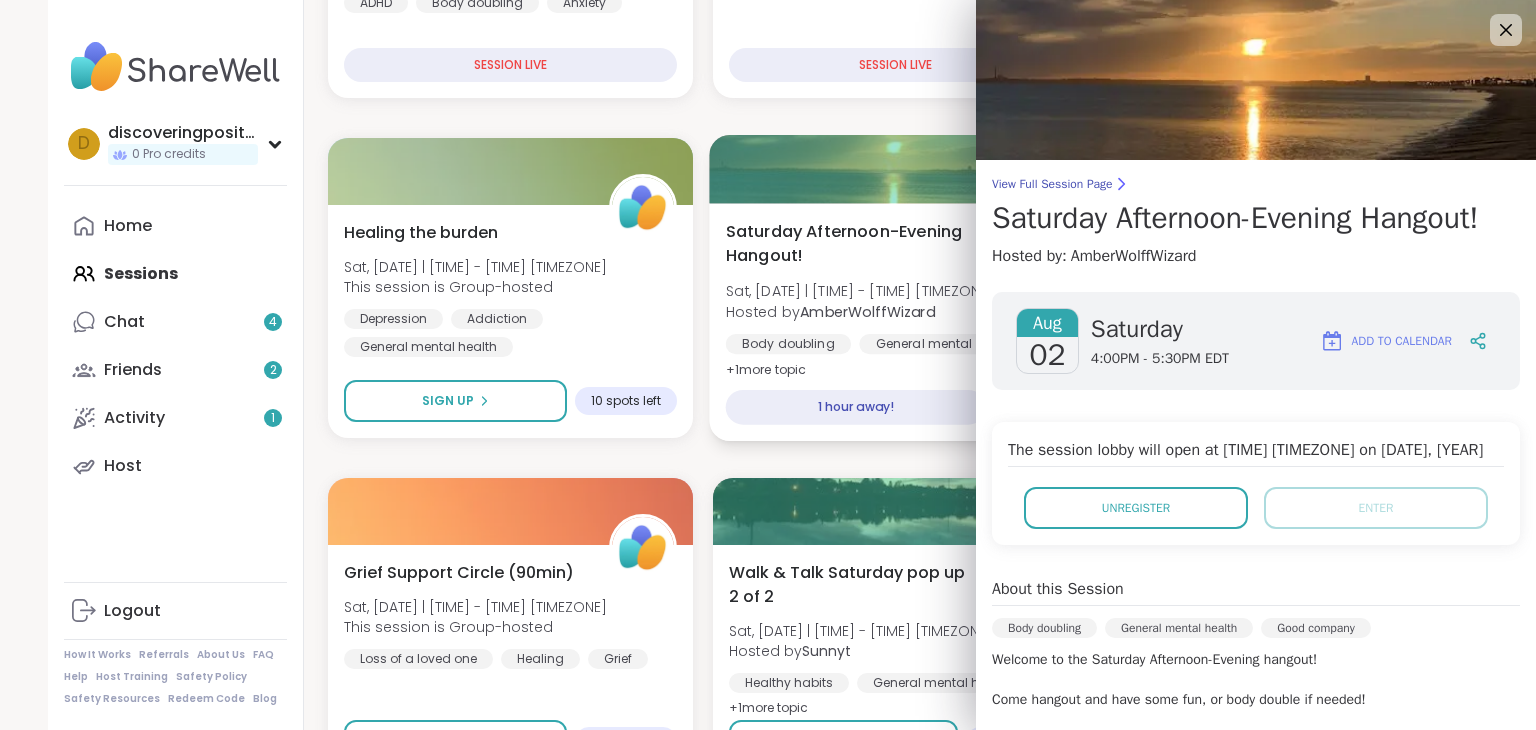scroll, scrollTop: 549, scrollLeft: 0, axis: vertical 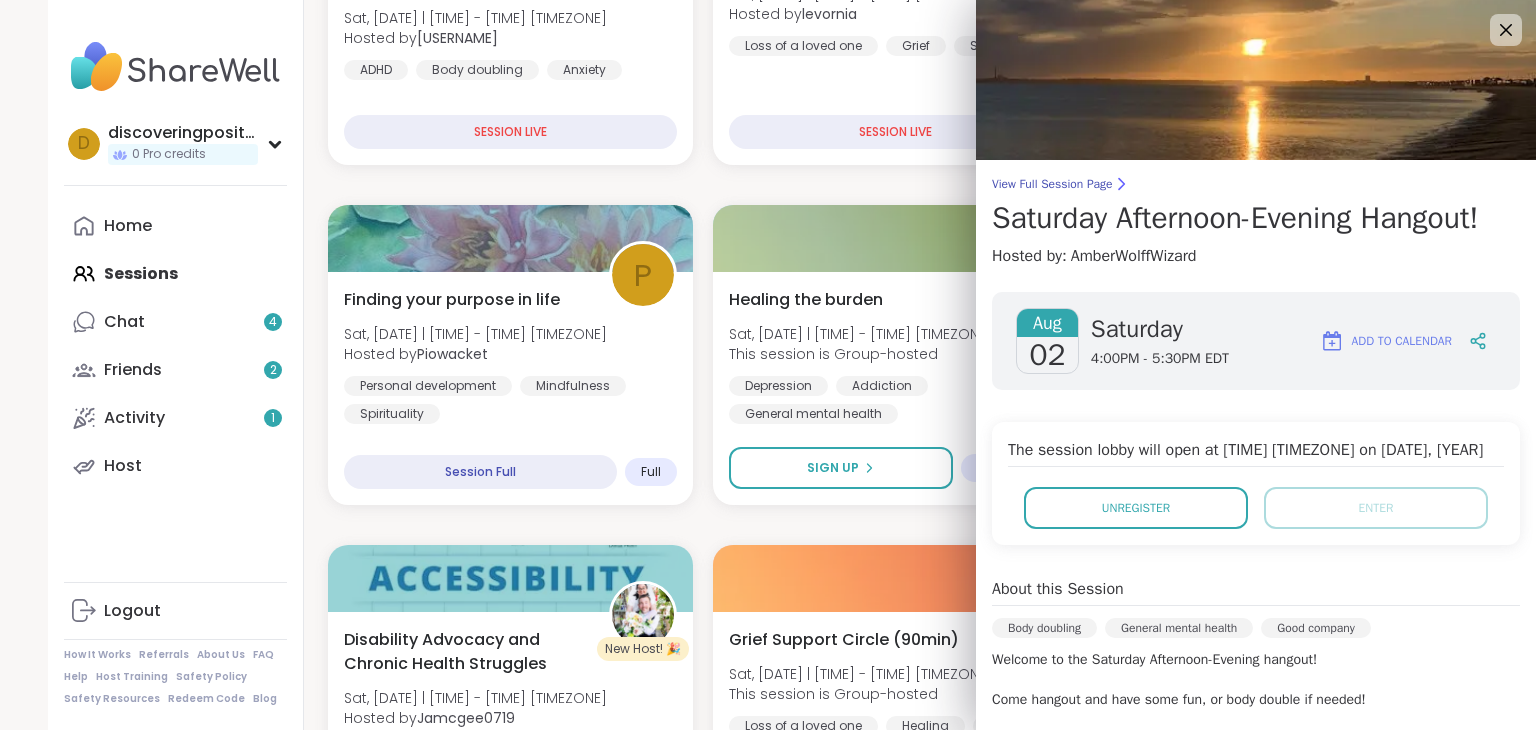 click on "Happy Saturday Body Doubling for Productivity  Sat, Aug 02 | 2:00PM - 3:30PM EDT Hosted by  Adrienne_QueenOfTheDawn ADHD Body doubling Anxiety SESSION LIVE The Healing Journey of Grief Sat, Aug 02 | 2:30PM - 4:00PM EDT Hosted by  levornia Loss of a loved one Grief Spirituality SESSION LIVE Body Doubling- Saturday Afternoon Gap Fill Sat, Aug 02 | 3:30PM - 4:00PM EDT Hosted by  Jill_LadyOfTheMountain Body doubling Self-love Loneliness Sign Up 12 spots left P Finding your purpose in life Sat, Aug 02 | 4:00PM - 5:00PM EDT Hosted by  Piowacket Personal development Mindfulness Spirituality Session Full Full Healing the burden  Sat, Aug 02 | 4:00PM - 5:30PM EDT This session is Group-hosted Depression Addiction General mental health Sign Up 10 spots left Saturday Afternoon-Evening Hangout!  Sat, Aug 02 | 4:00PM - 5:30PM EDT Hosted by  AmberWolffWizard Body doubling General mental health Good company + 1  more topic 1 hour away! Going New Host! 🎉 Disability Advocacy and Chronic Health Struggles Hosted by  + 1 +" at bounding box center (896, 1885) 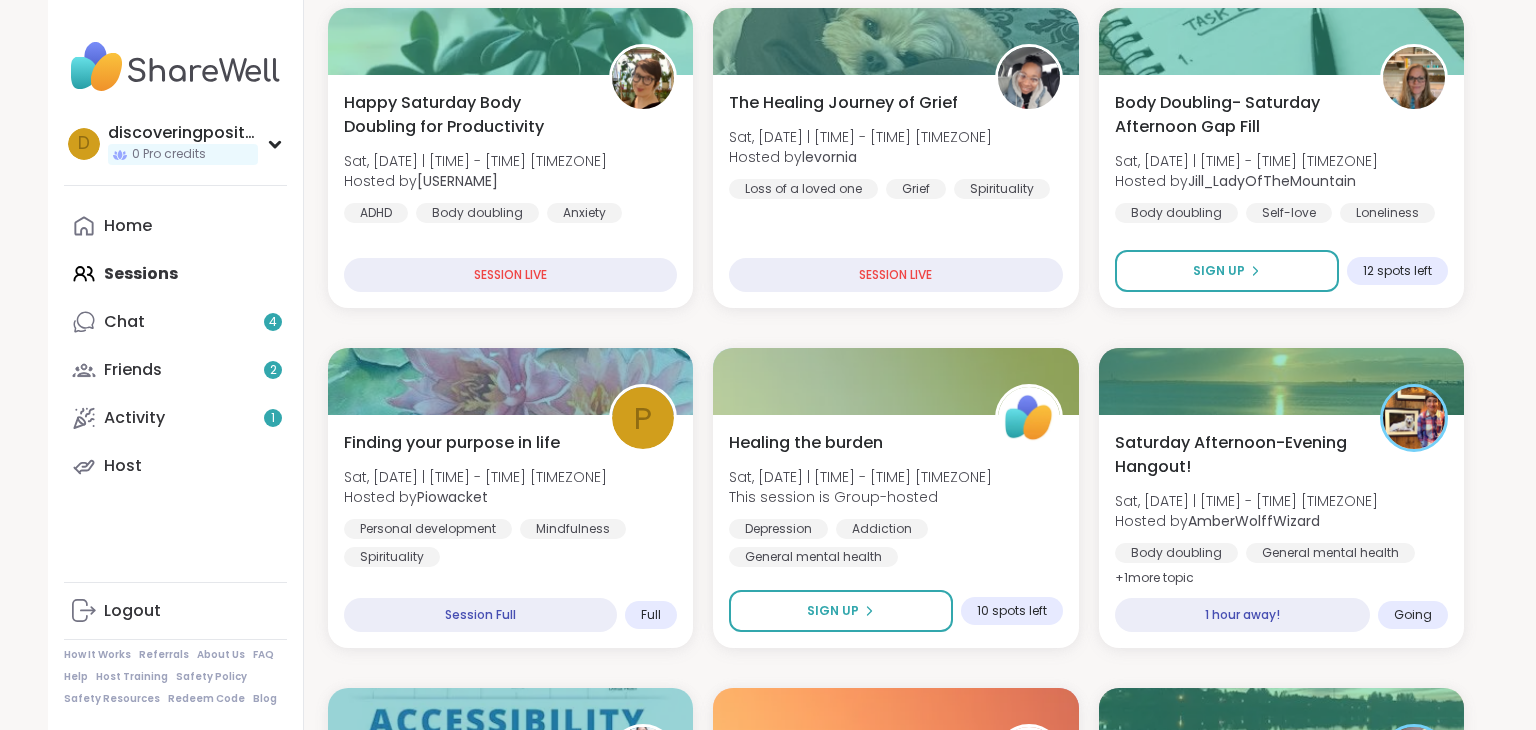 scroll, scrollTop: 400, scrollLeft: 0, axis: vertical 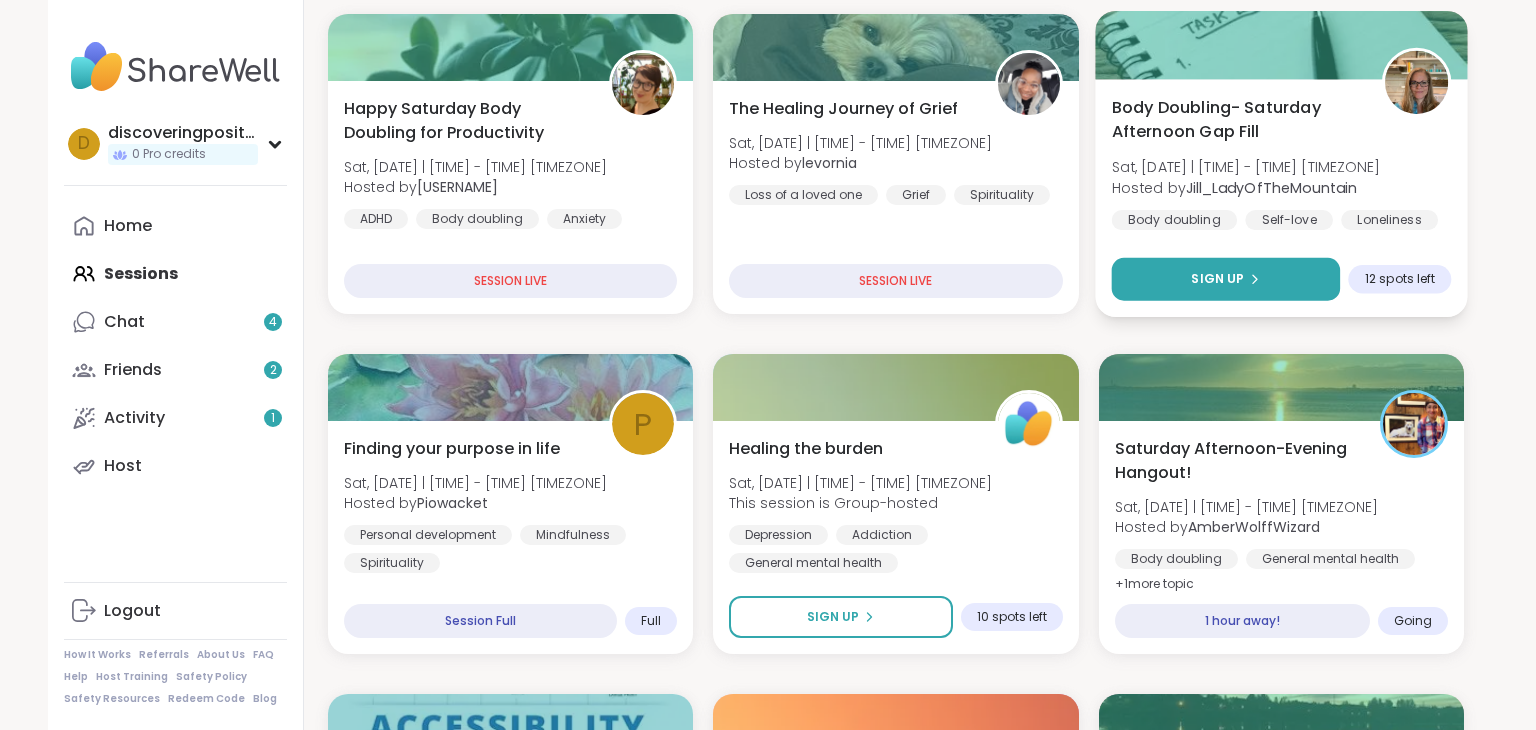 click on "Sign Up" at bounding box center (1225, 279) 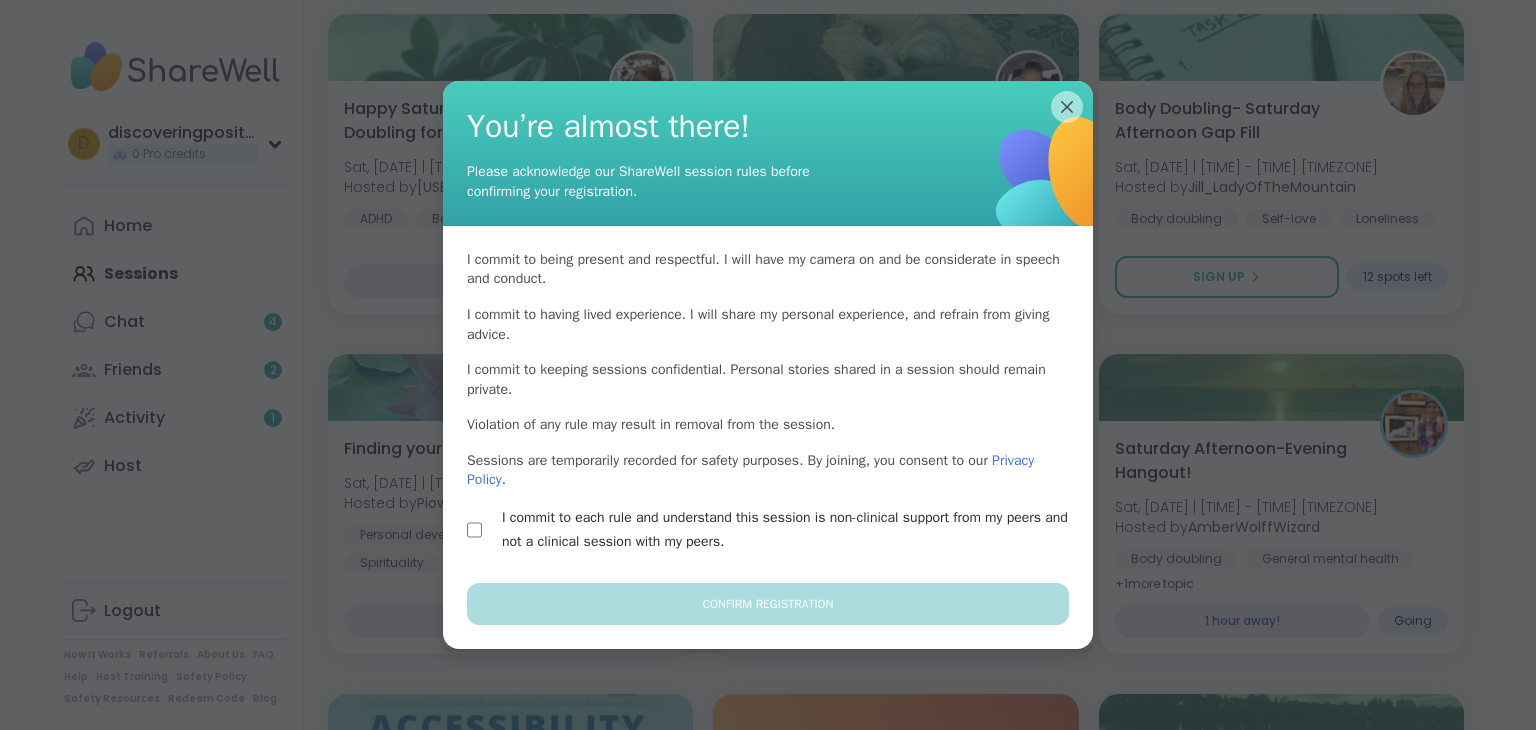 click on "I commit to each rule and understand this session is non-clinical support from my peers and not a clinical session with my peers." at bounding box center (791, 530) 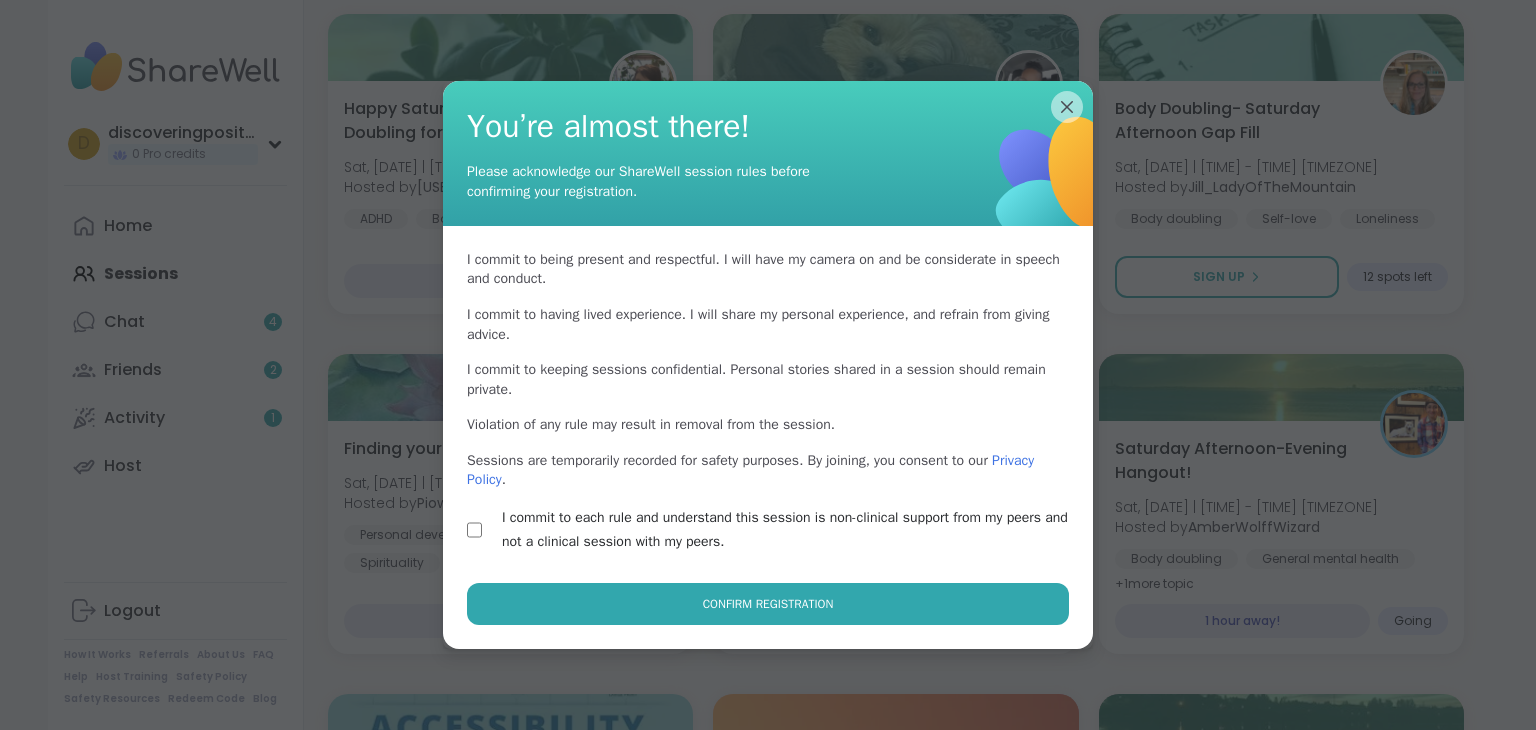 click on "Confirm Registration" at bounding box center (768, 616) 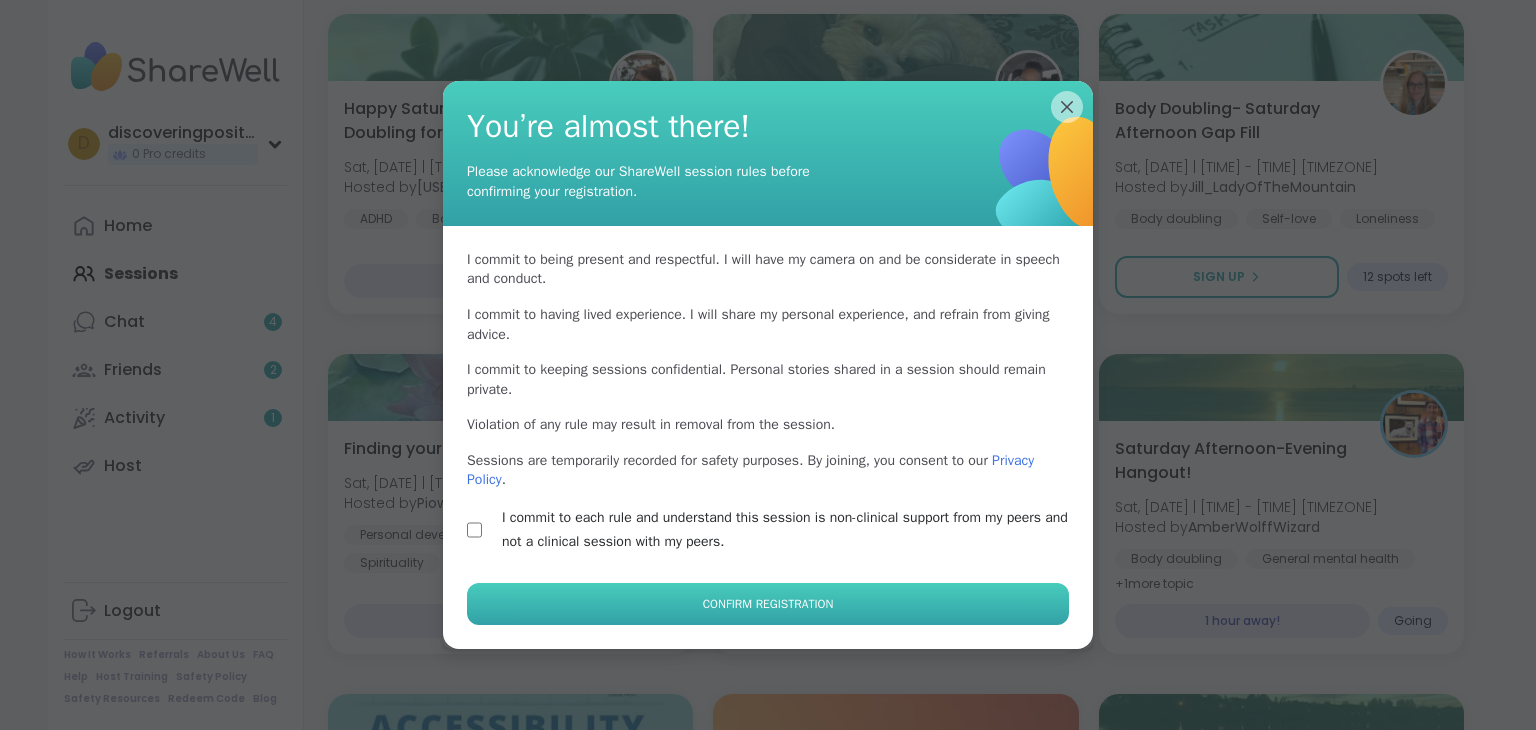 click on "Confirm Registration" at bounding box center (768, 604) 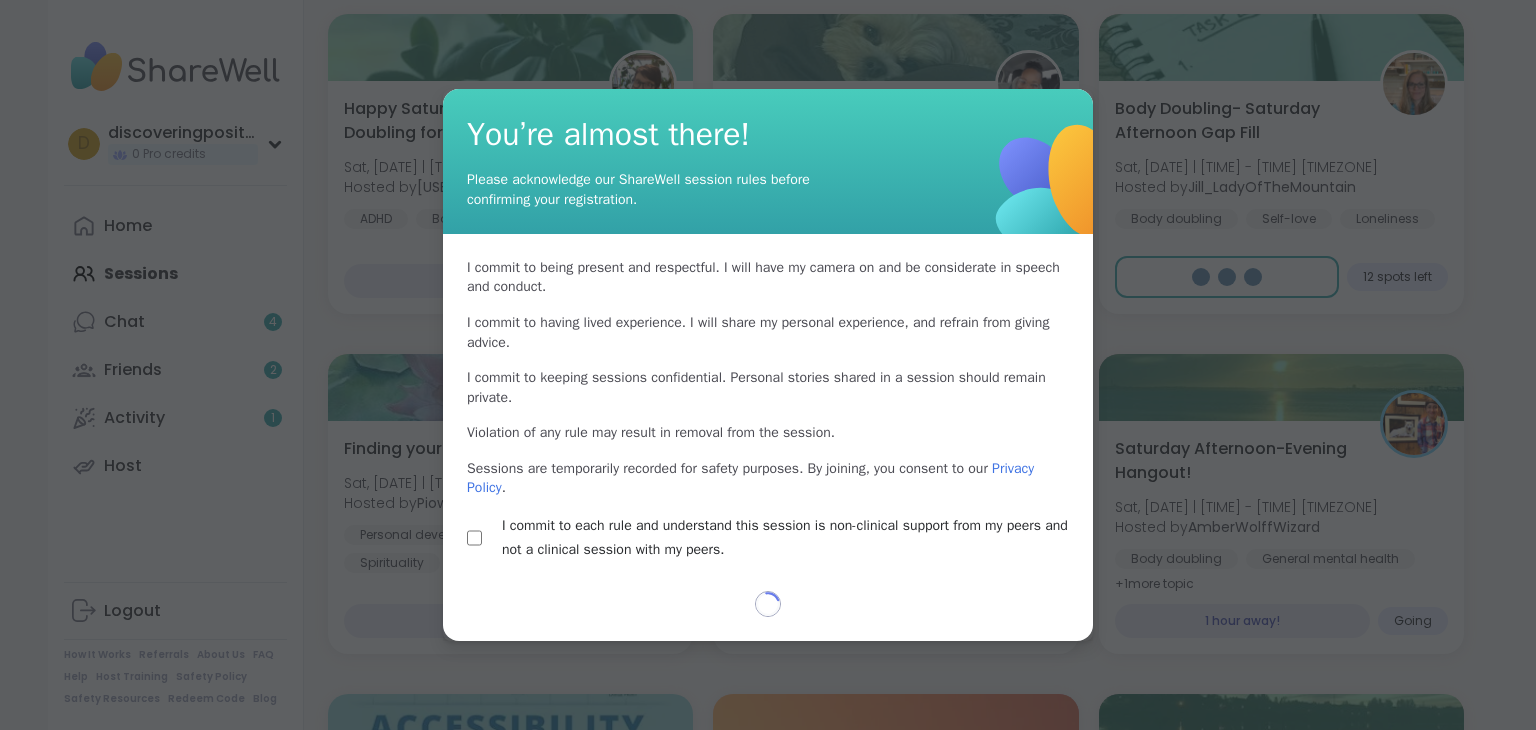 select on "**" 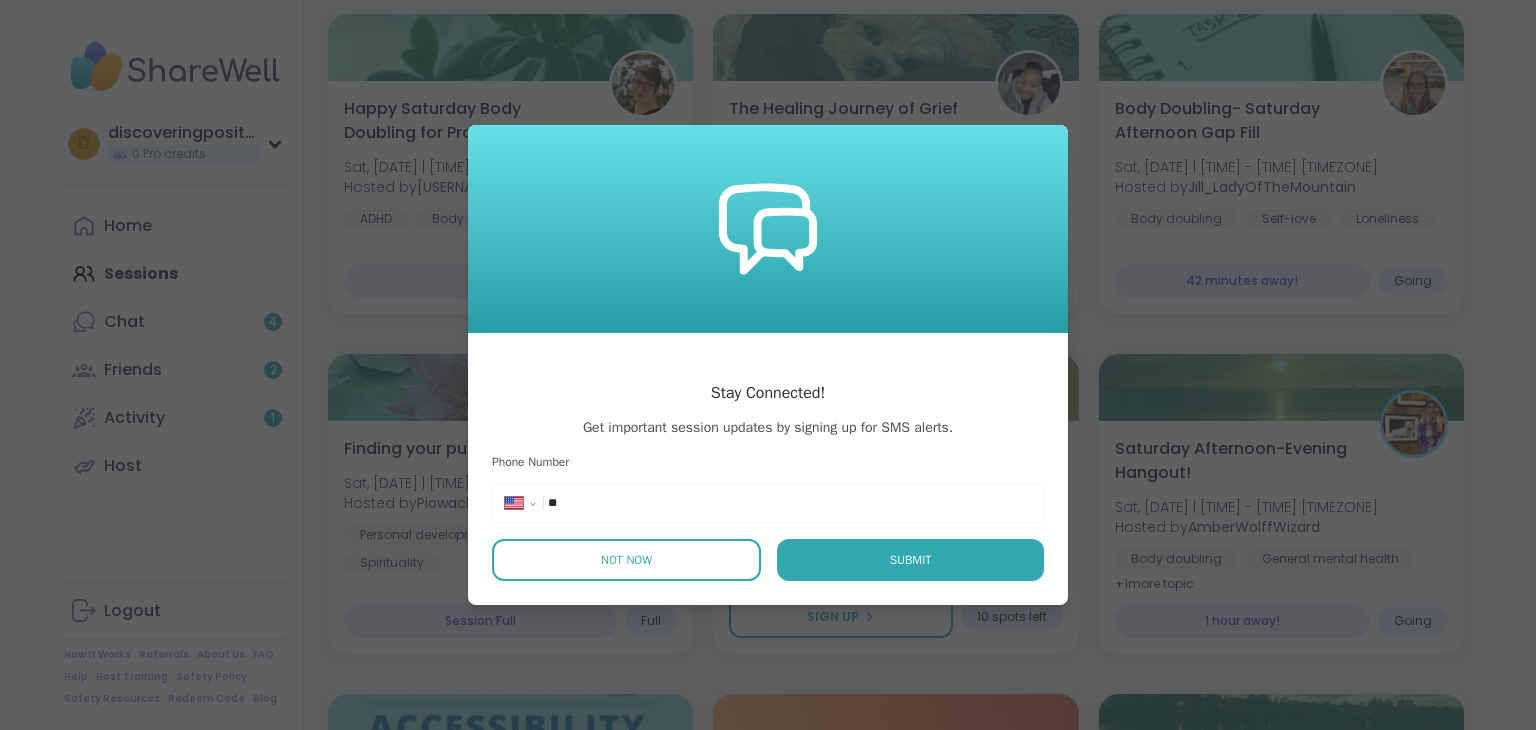 click on "Not Now" at bounding box center [626, 560] 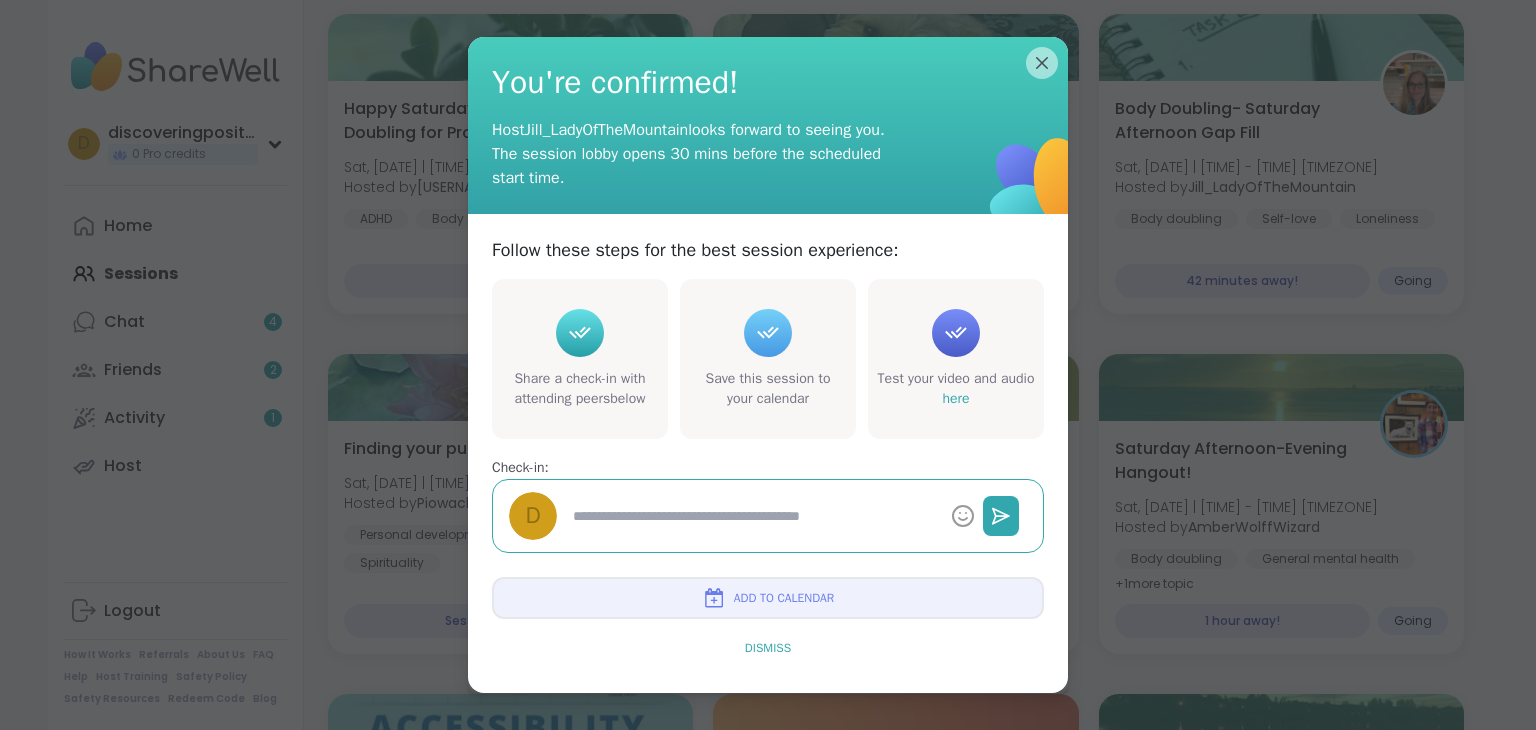 click on "Dismiss" at bounding box center [768, 648] 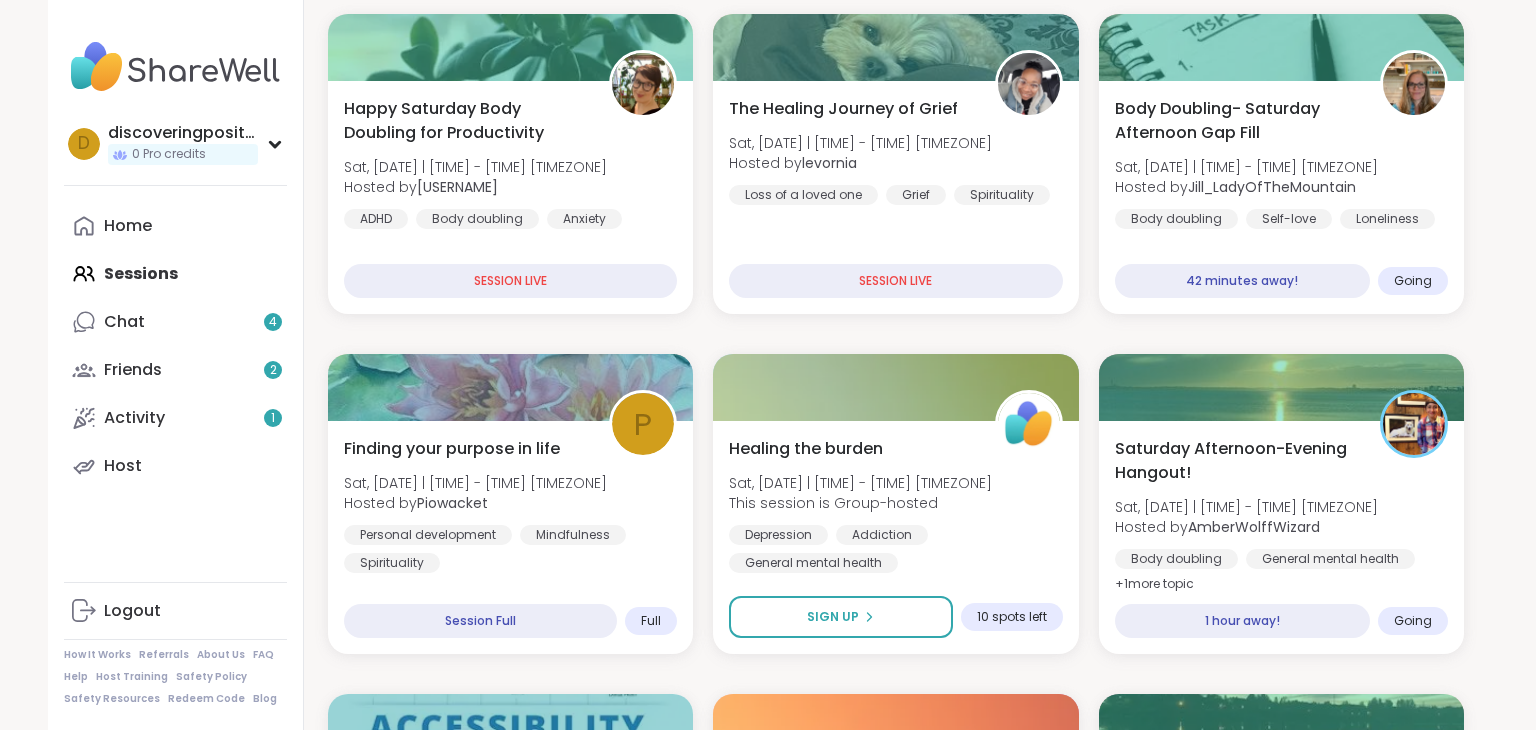 click on "Sign Up" at bounding box center [840, 617] 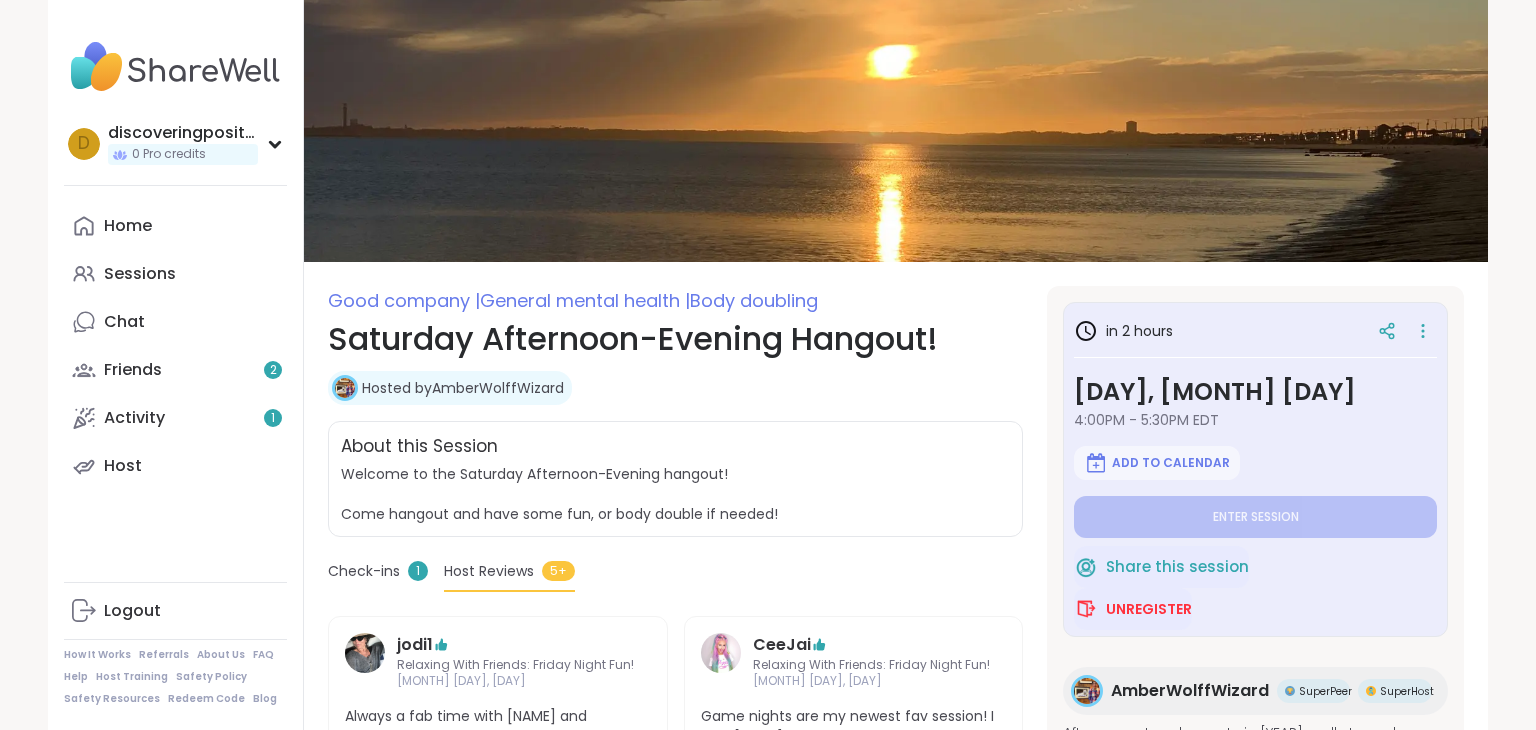 scroll, scrollTop: 0, scrollLeft: 0, axis: both 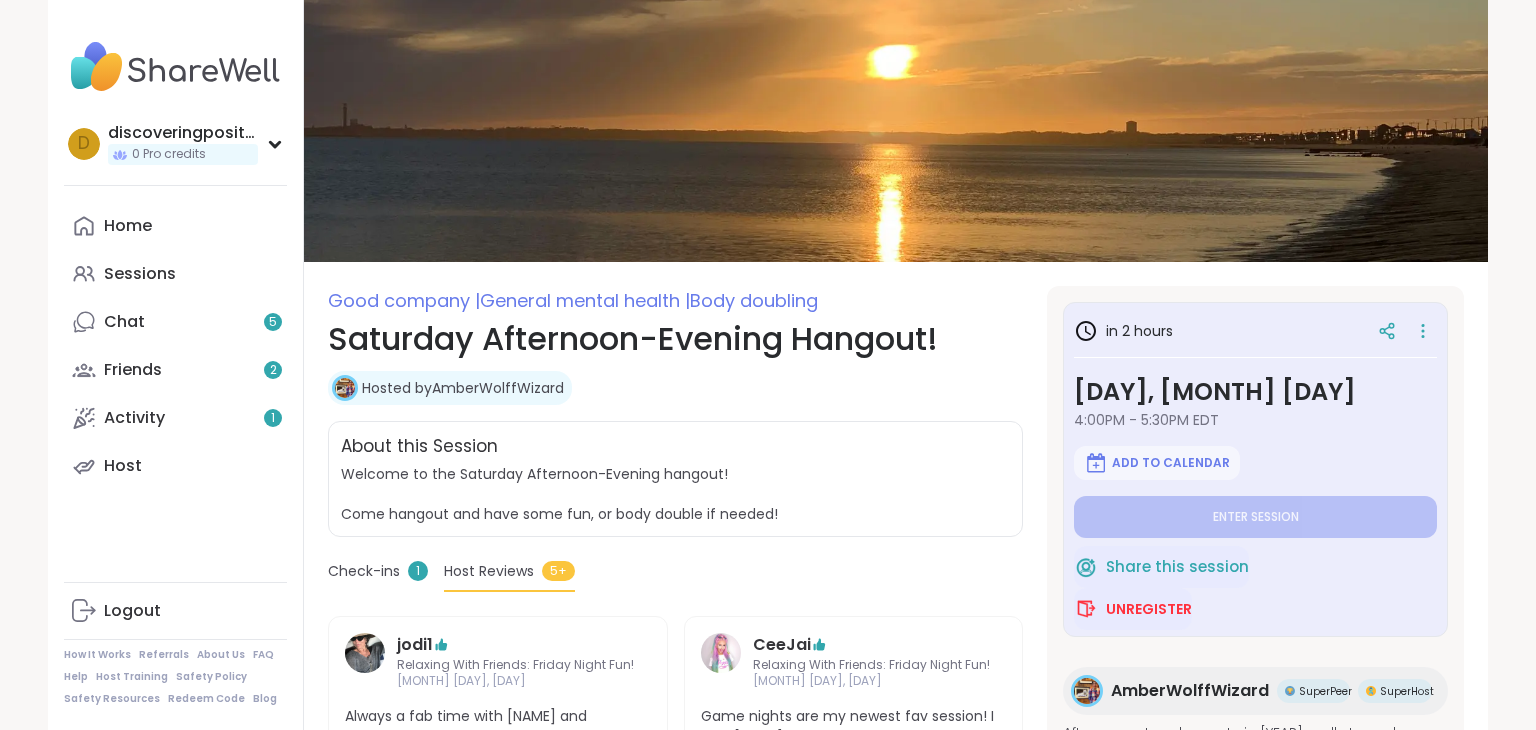 click at bounding box center (175, 67) 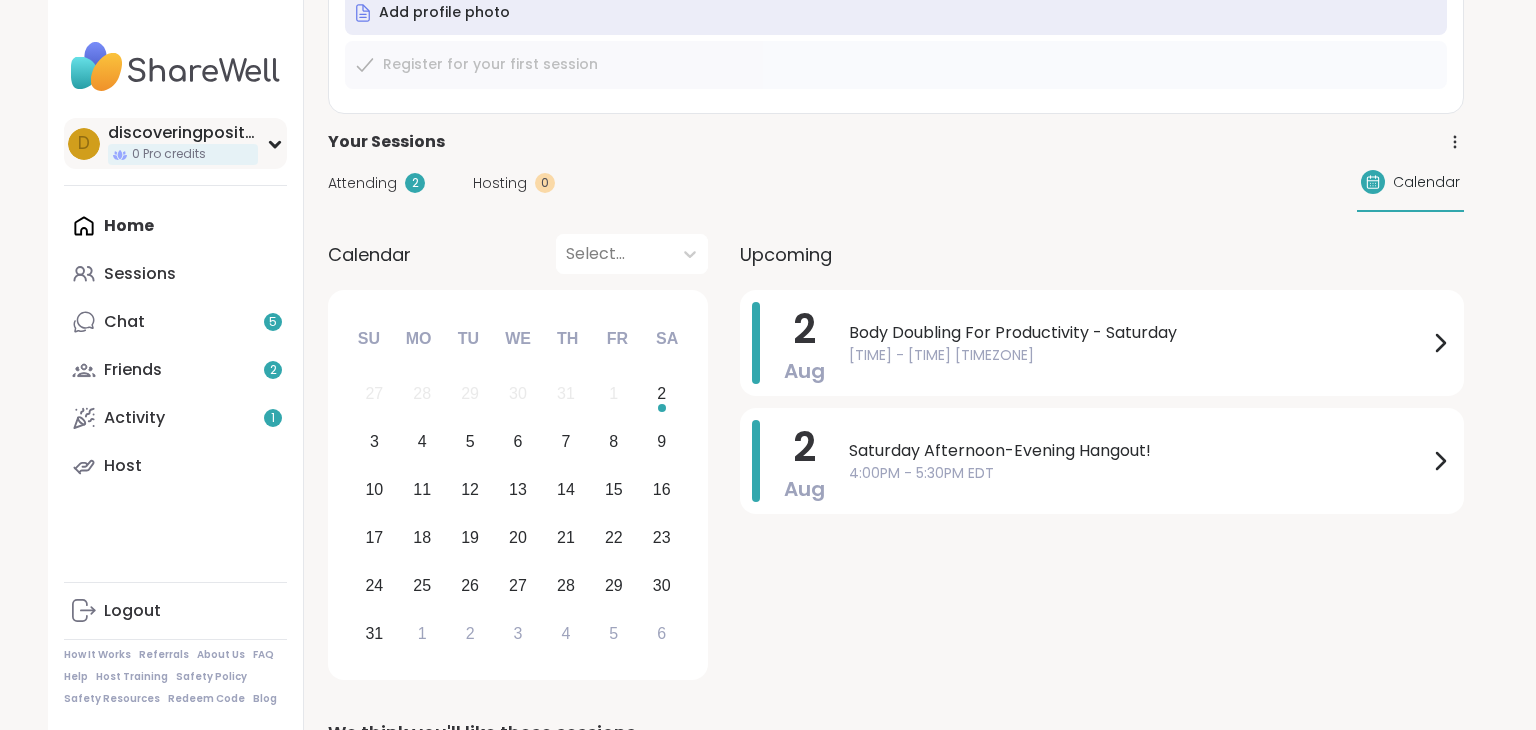 scroll, scrollTop: 293, scrollLeft: 0, axis: vertical 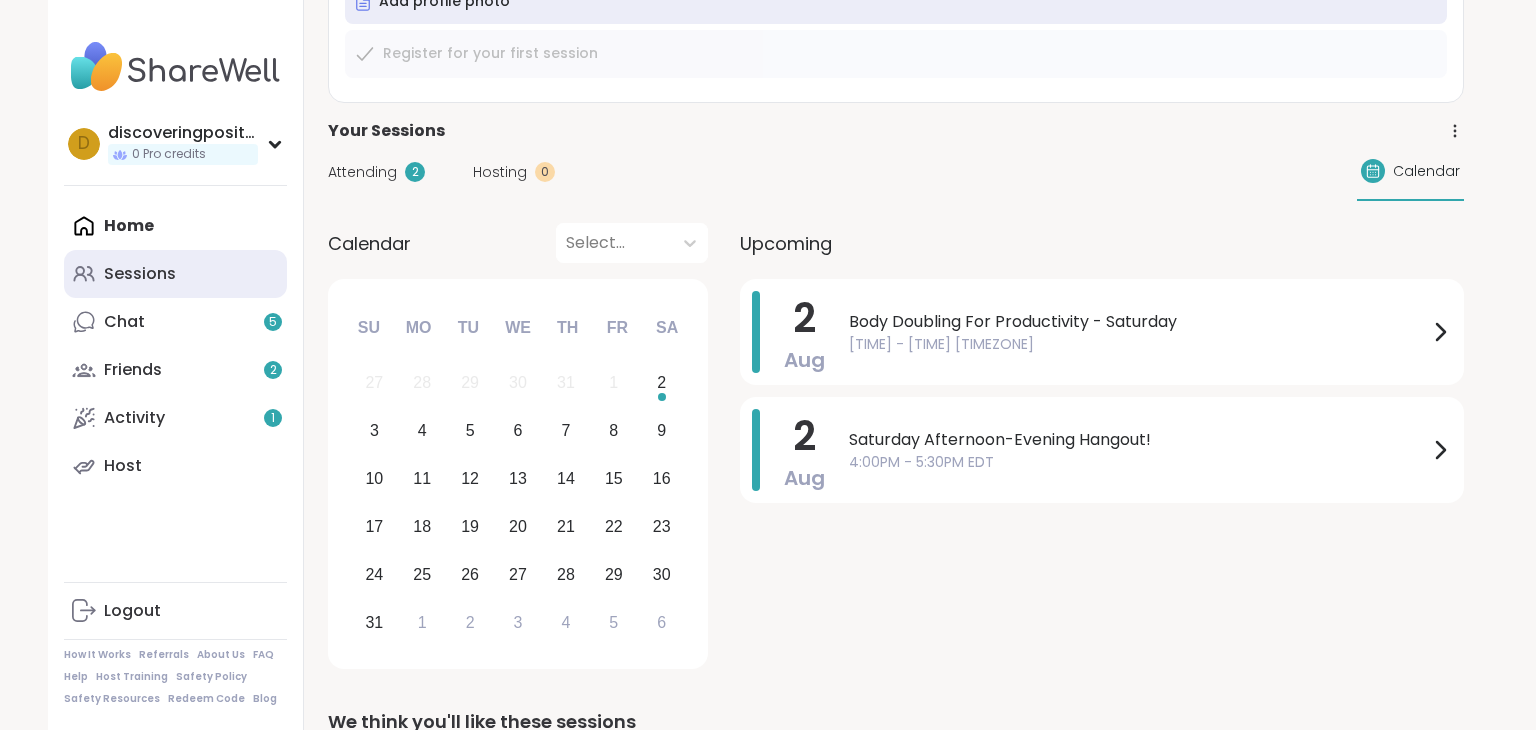 click on "Sessions" at bounding box center (175, 274) 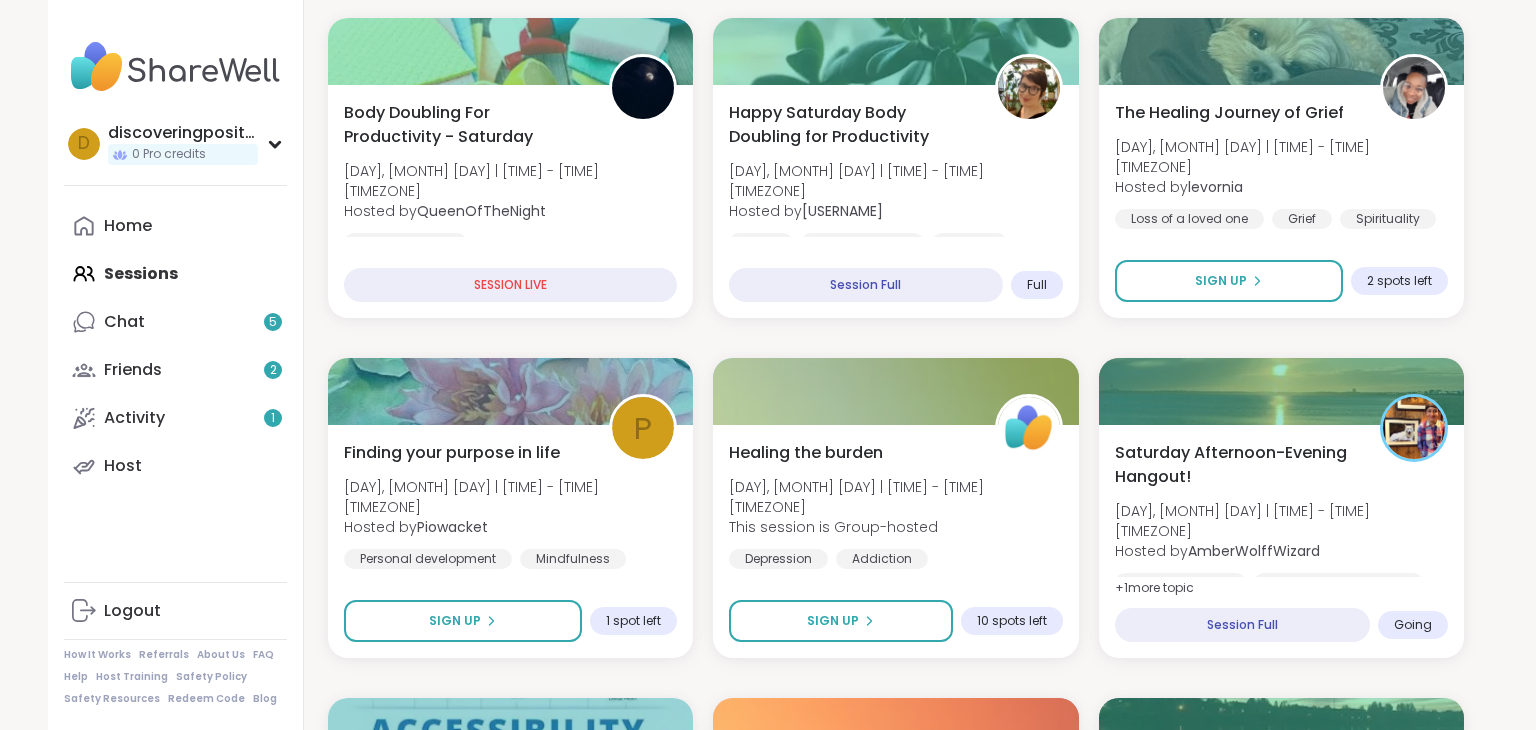 scroll, scrollTop: 392, scrollLeft: 0, axis: vertical 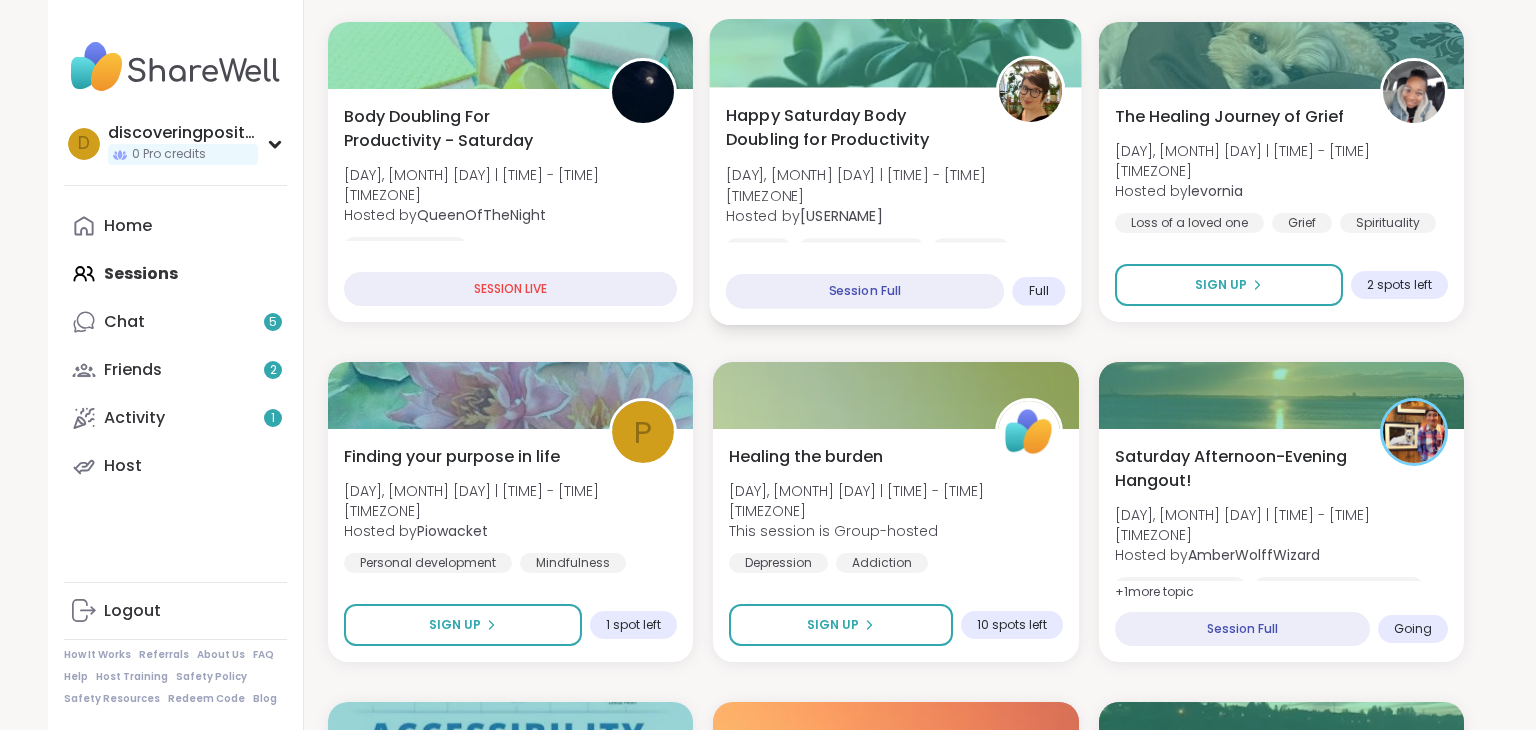 click on "[DAY] [MONTH]/[DAY] | [TIME] - [TIME] [TIMEZONE] Hosted by [USERNAME] [NAME] ADHD Body doubling Anxiety Session Full Full" at bounding box center (896, 206) 